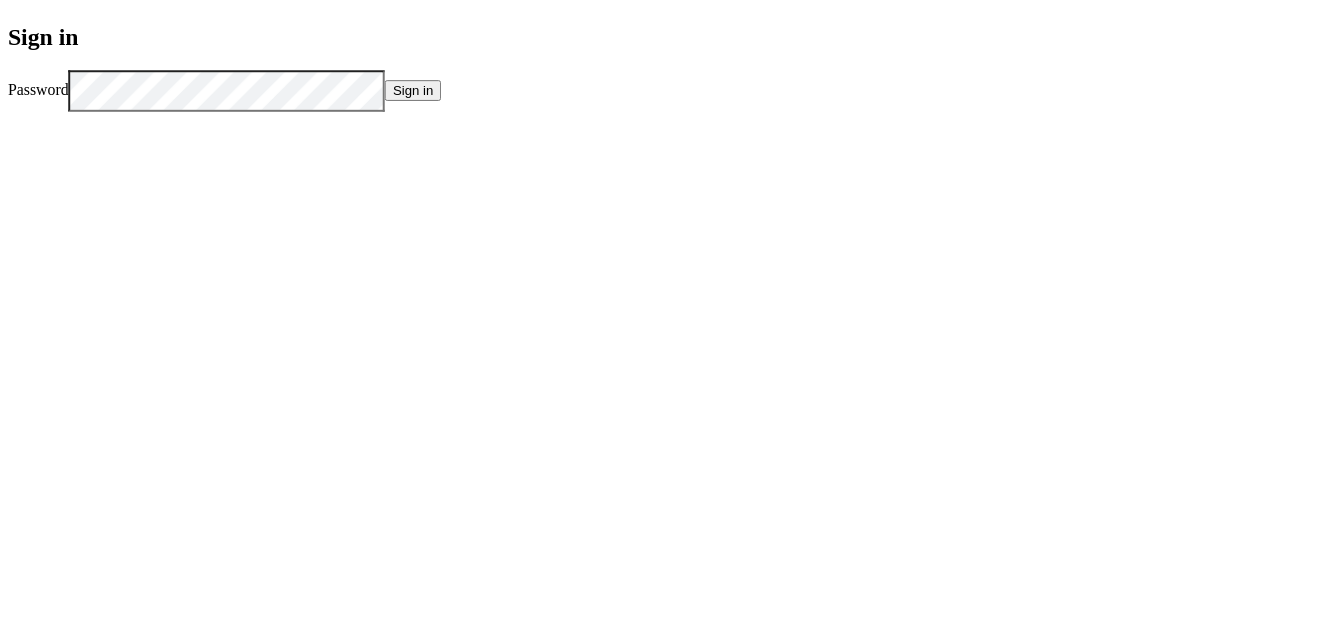 scroll, scrollTop: 0, scrollLeft: 0, axis: both 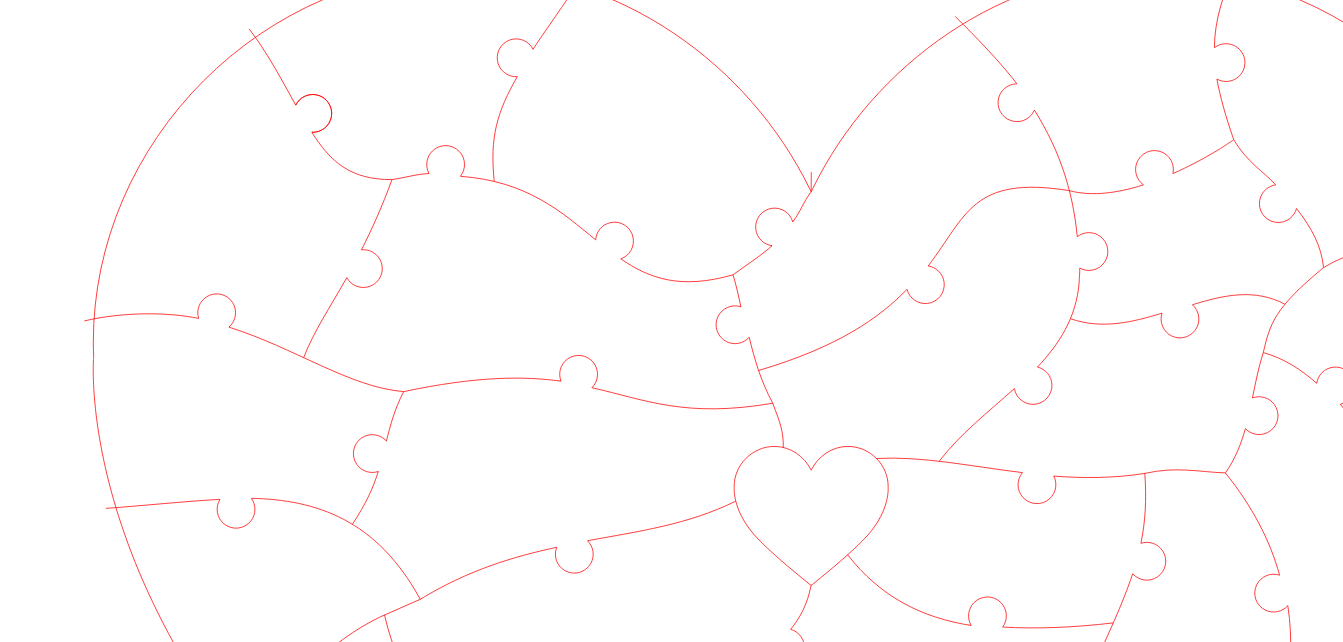 click on "Numbers" at bounding box center [96, 1810] 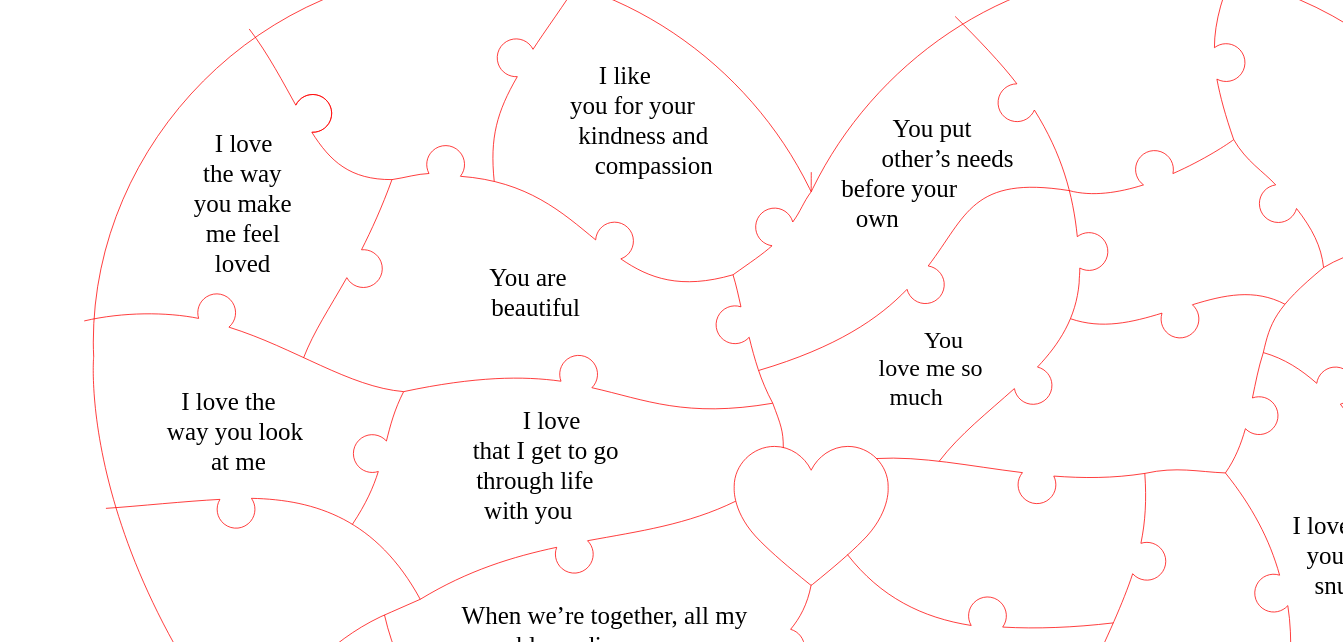click on "1,2,3,7,13,37,46,47,49,53,55,56,59,60" at bounding box center (96, 1810) 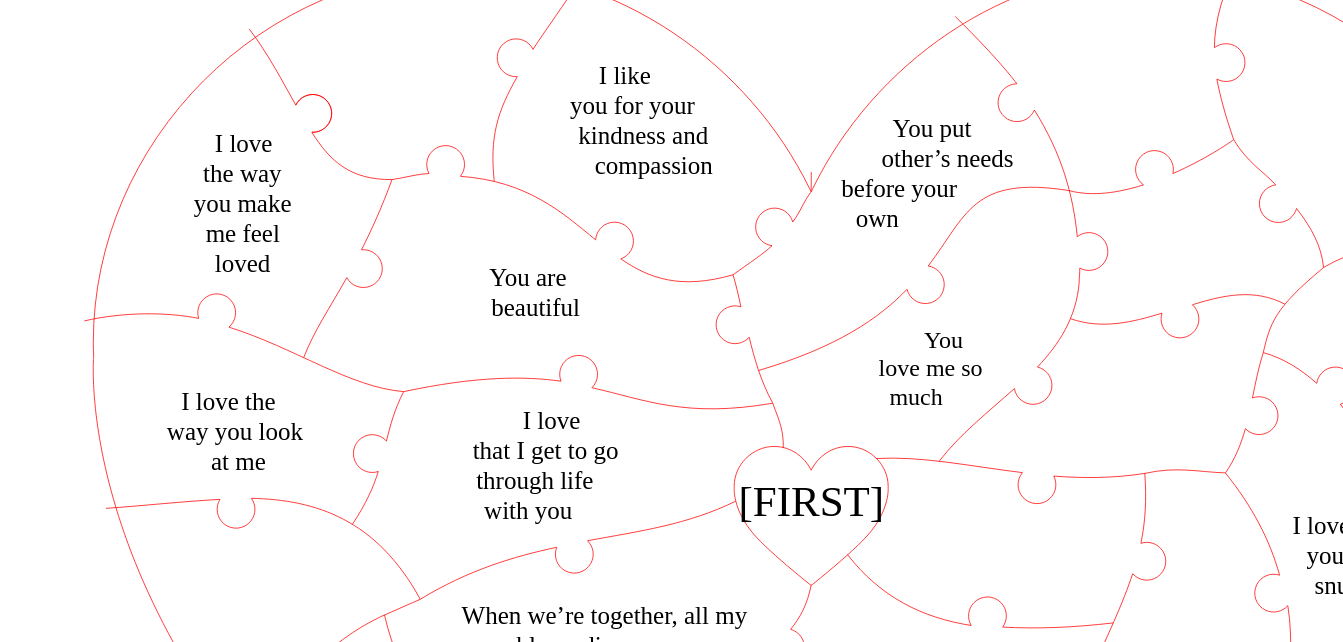 click on "Created with Snap
Created with Snap Created with Snap When we’re together, all my problems disappear Created with Snap I love that I get to go through life with you Created with Snap I like you for your kindness and compassion Created with Snap You are everything I never  knew I needed Created with Snap Because I can’t imagine life without you Created with Snap I adore your creativity  and imagination Created with Snap You put other’s needs before your own Created with Snap I love the way you make me feel loved Created with Snap I love the way you look at me Created with Snap I love your snuggles Created with Snap I love your kindness Created with Snap You are beautiful Created with Snap   [FIRST] Created with Snap   [FIRST]" at bounding box center (775, 853) 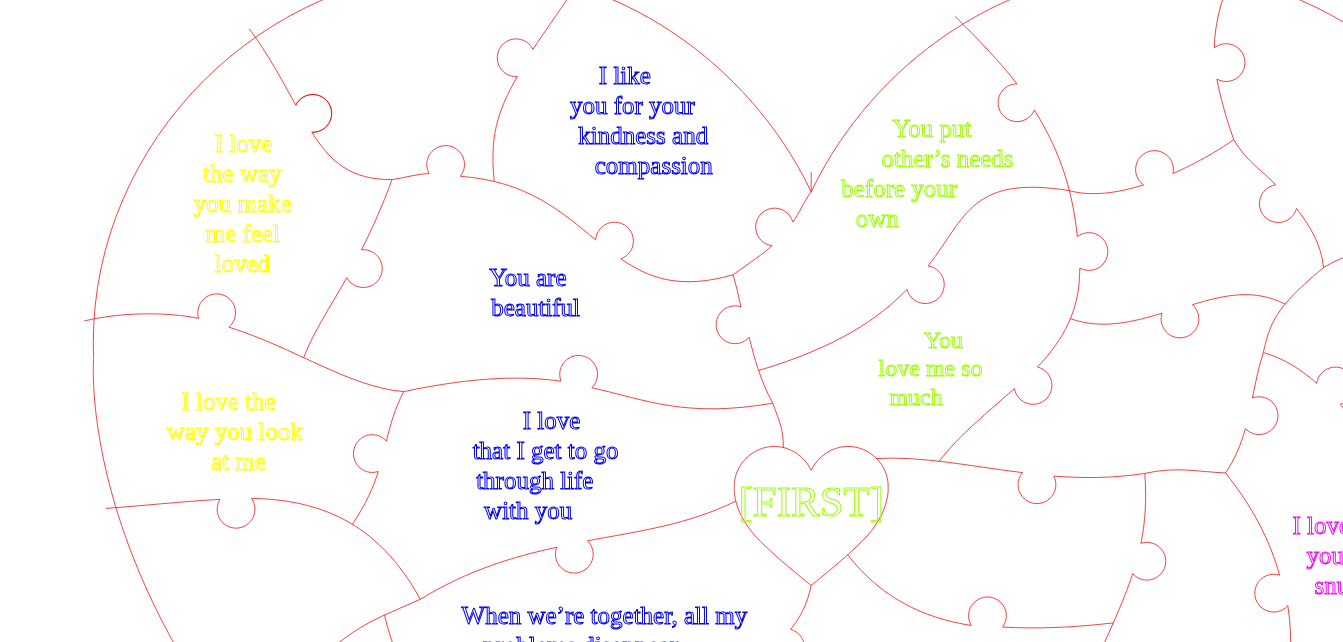 click on "Download" at bounding box center [45, 1905] 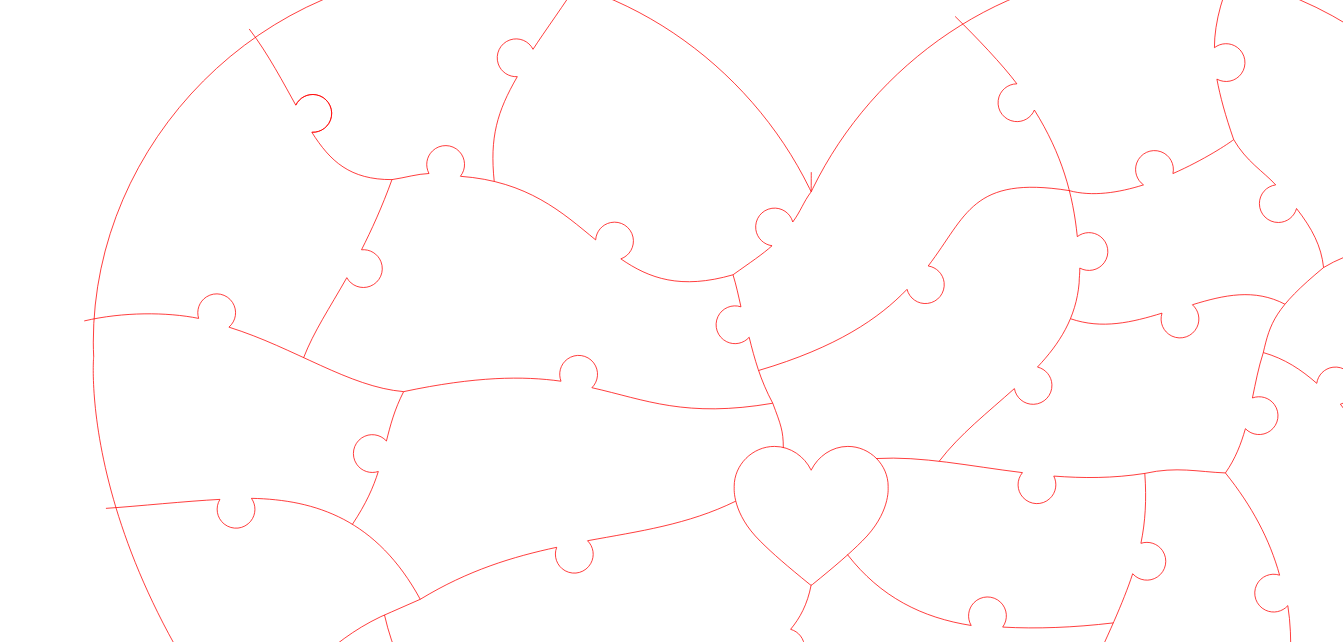 click on "♥ 12 ♥ 18 ♥ 28" at bounding box center (138, 1754) 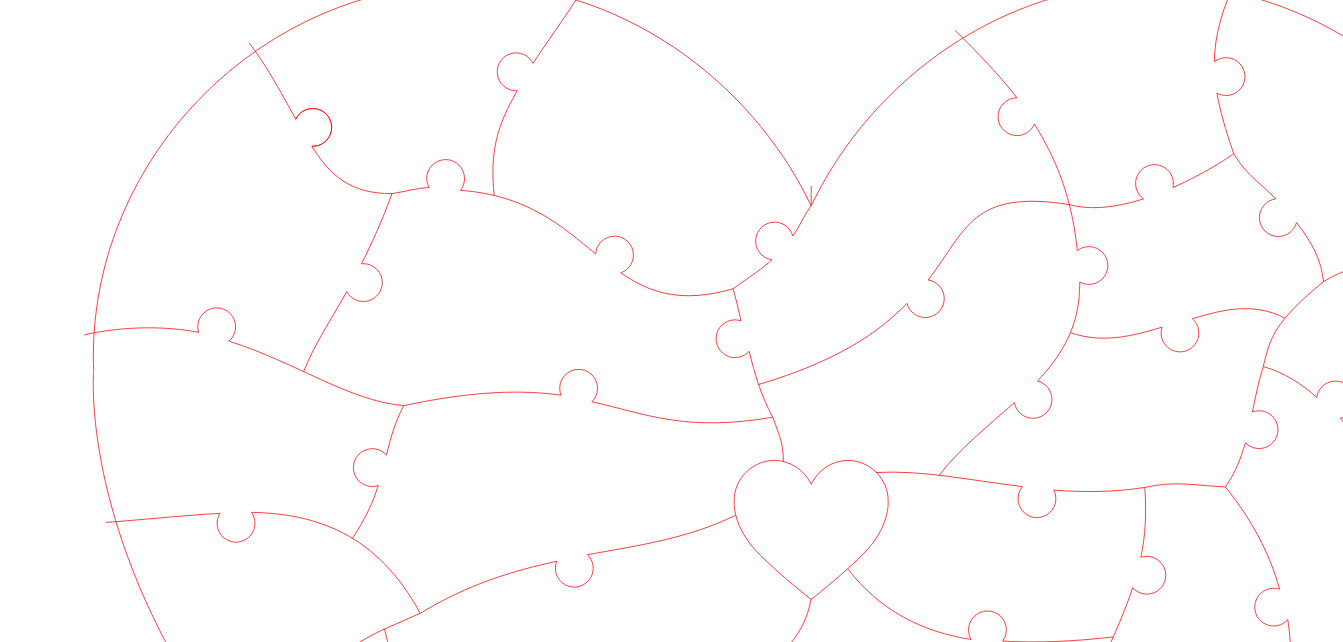 select on "1" 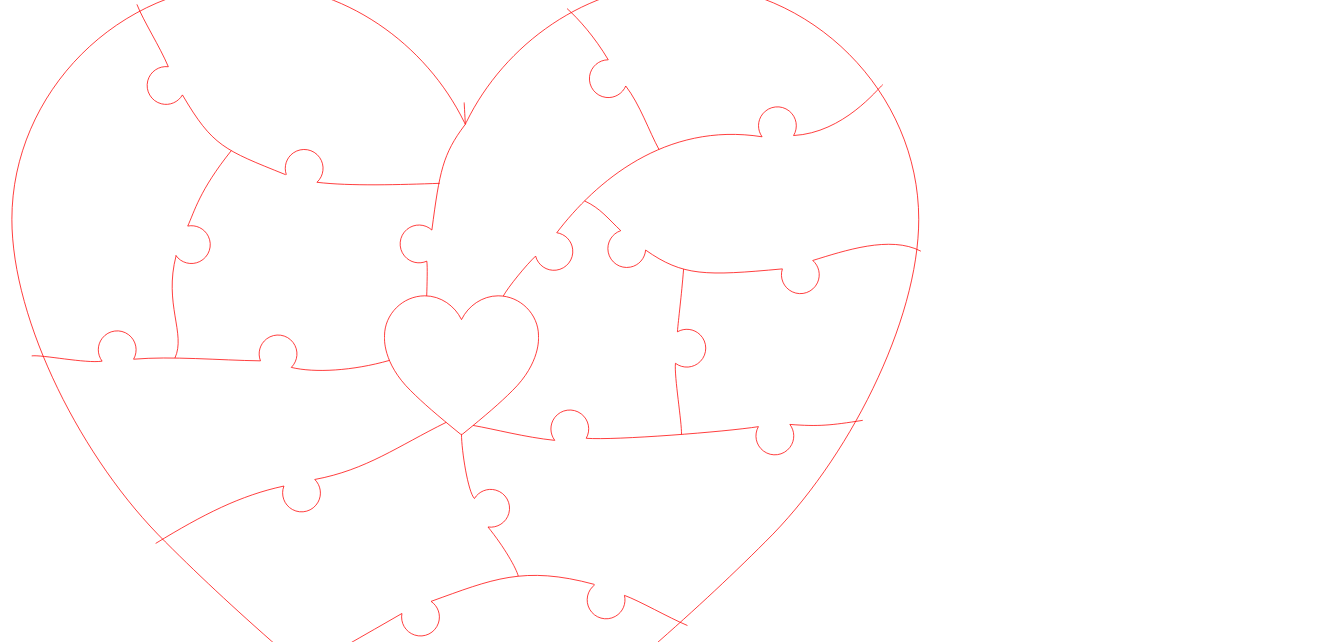 paste on "1. You always offer to help, no matter the situation
2. Your singing is always pitch-perfect
3. I love the way you smile
4. I love how considerate of others you are
5. You make my heart race whenever I see you
6. You make me feel special every day
7. You are a source of inspiration
8. You always make time for just us
9. You give the best hugs
10. You are the best mom
11. I love how you light up a room
12. I love you for all these reasons and for so many more..." 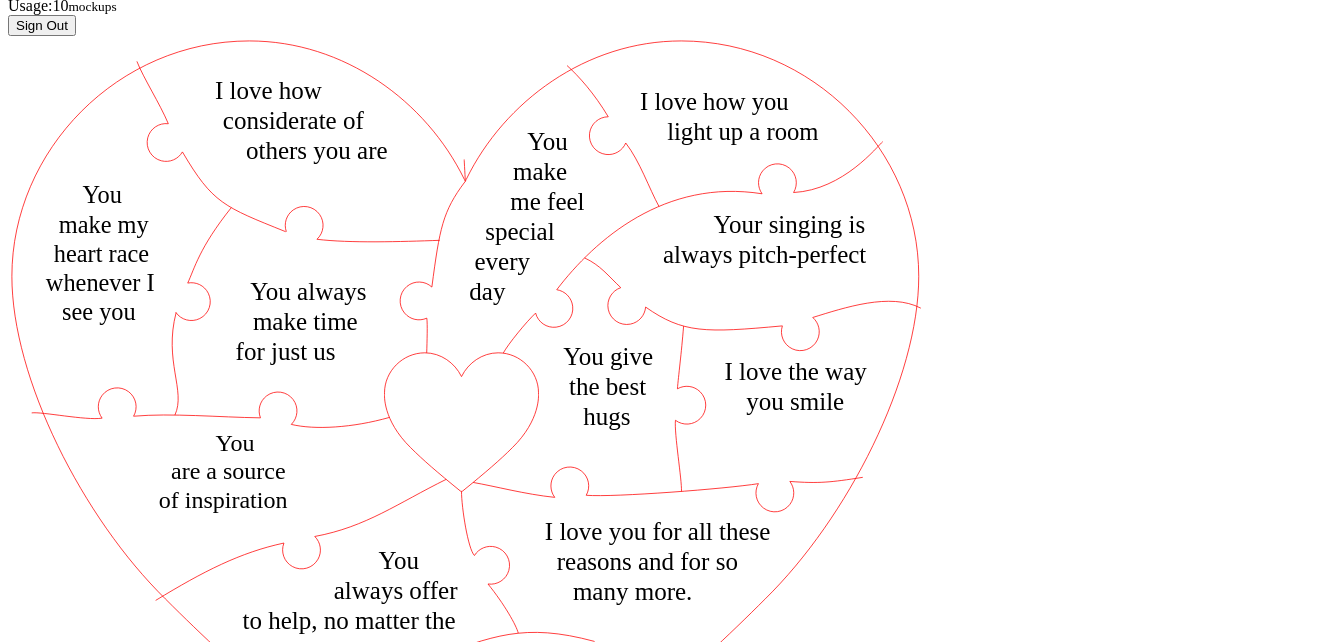 scroll, scrollTop: 0, scrollLeft: 0, axis: both 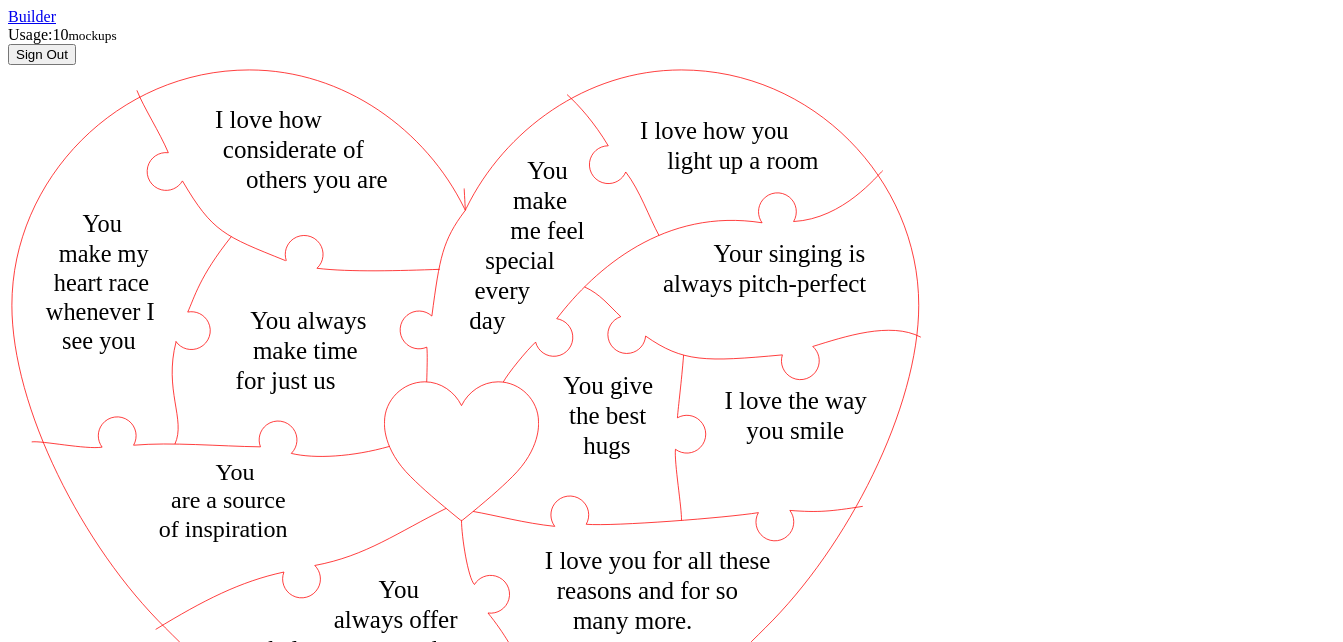 click on "Numbers" at bounding box center [96, 1468] 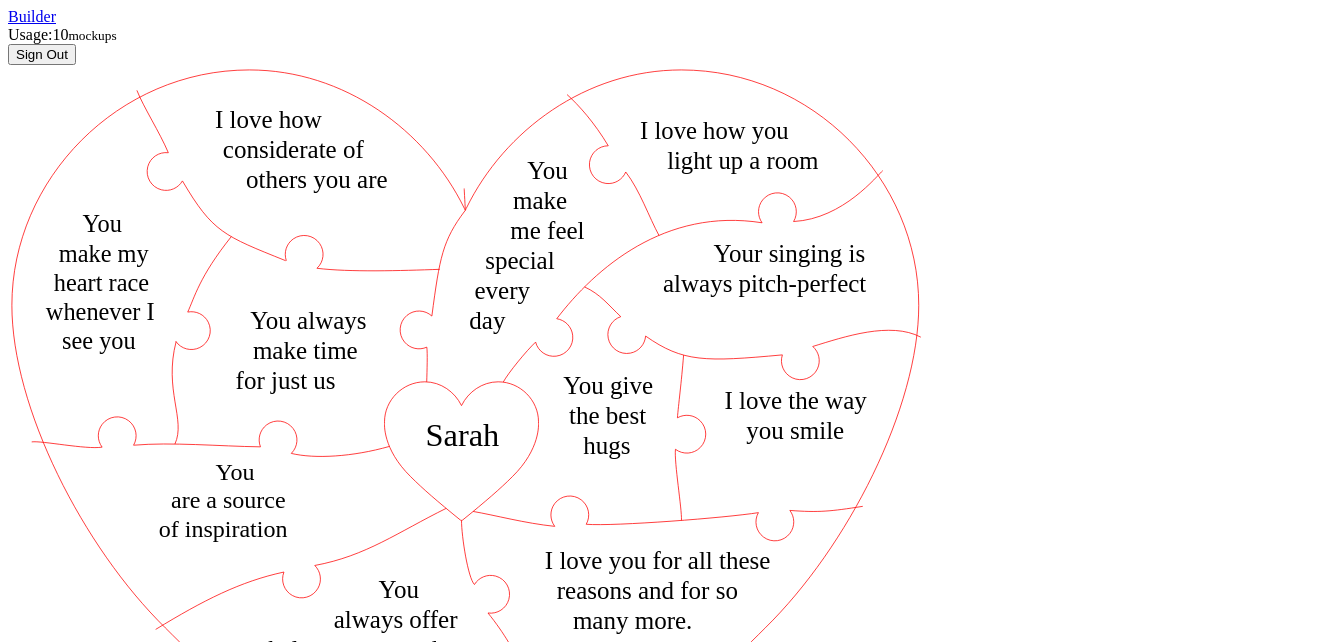 click at bounding box center [671, 1535] 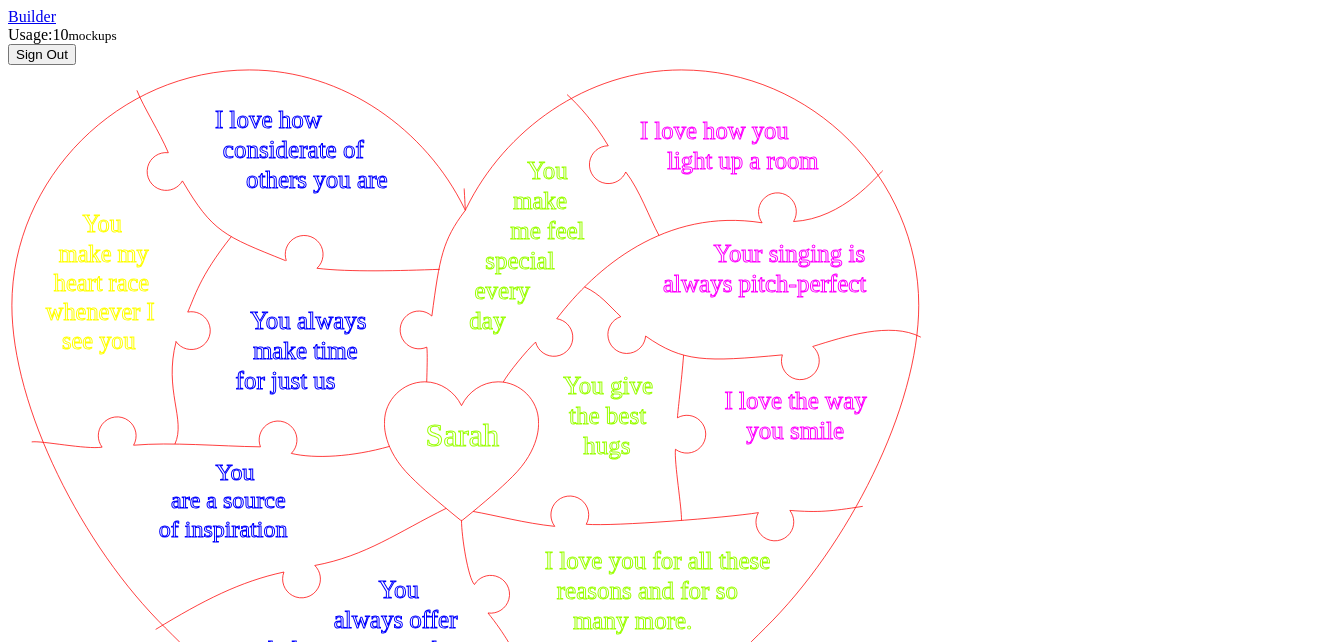 click on "Download" at bounding box center [45, 1563] 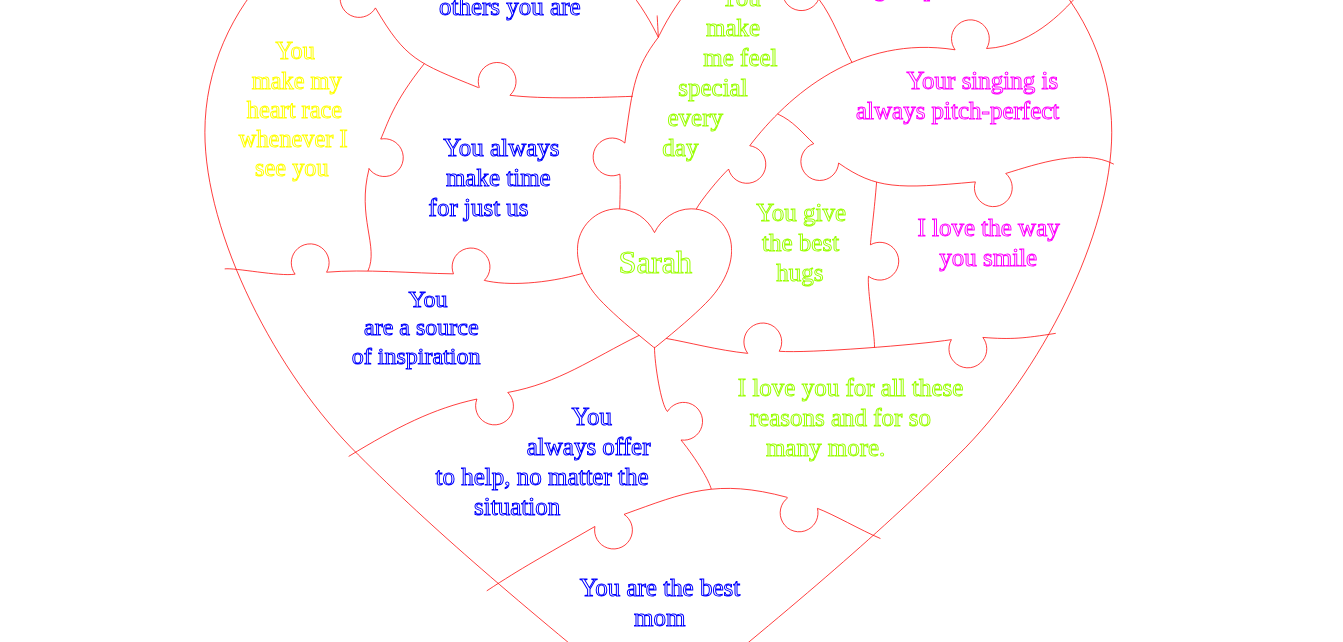 scroll, scrollTop: 200, scrollLeft: 0, axis: vertical 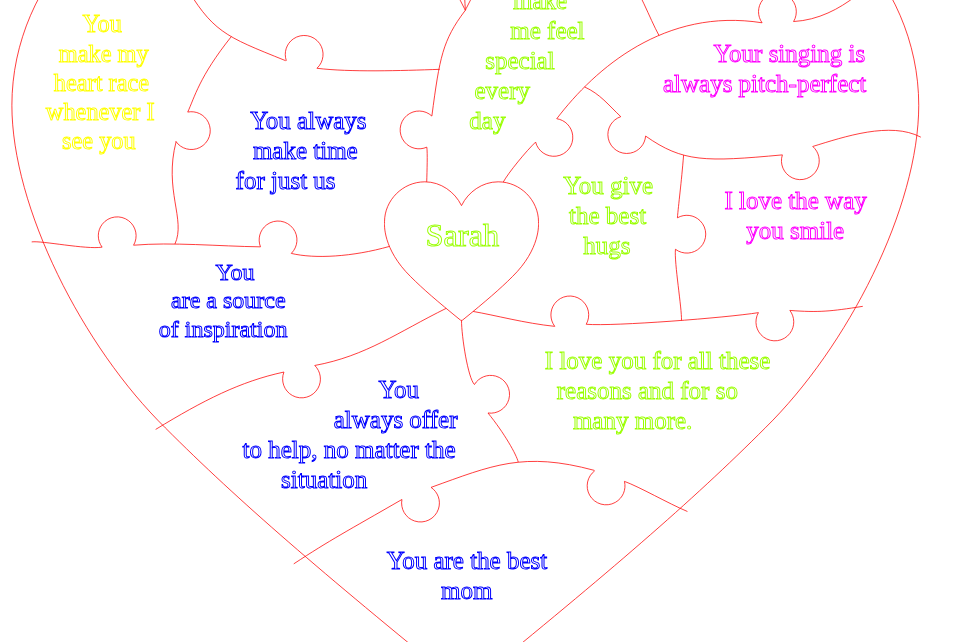 click on "Reset 2.1) Name [FIRST] 3) Revise Mockup and Download Choose Color: Default Download" at bounding box center (478, 1353) 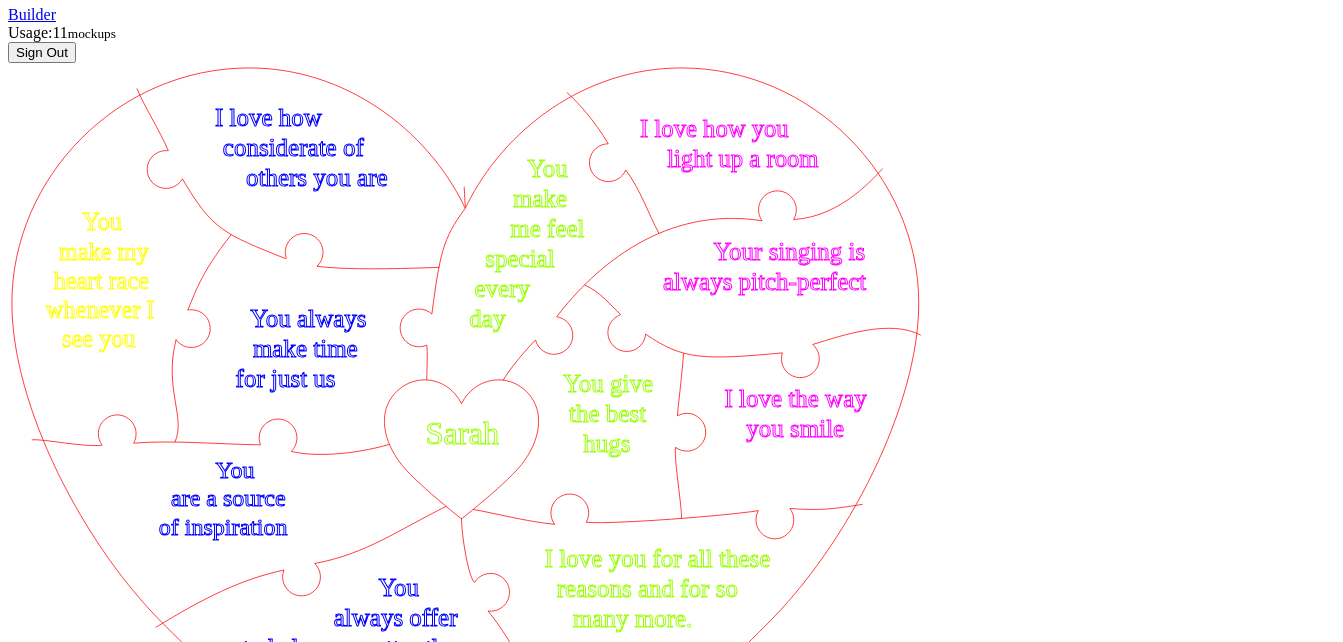 scroll, scrollTop: 0, scrollLeft: 0, axis: both 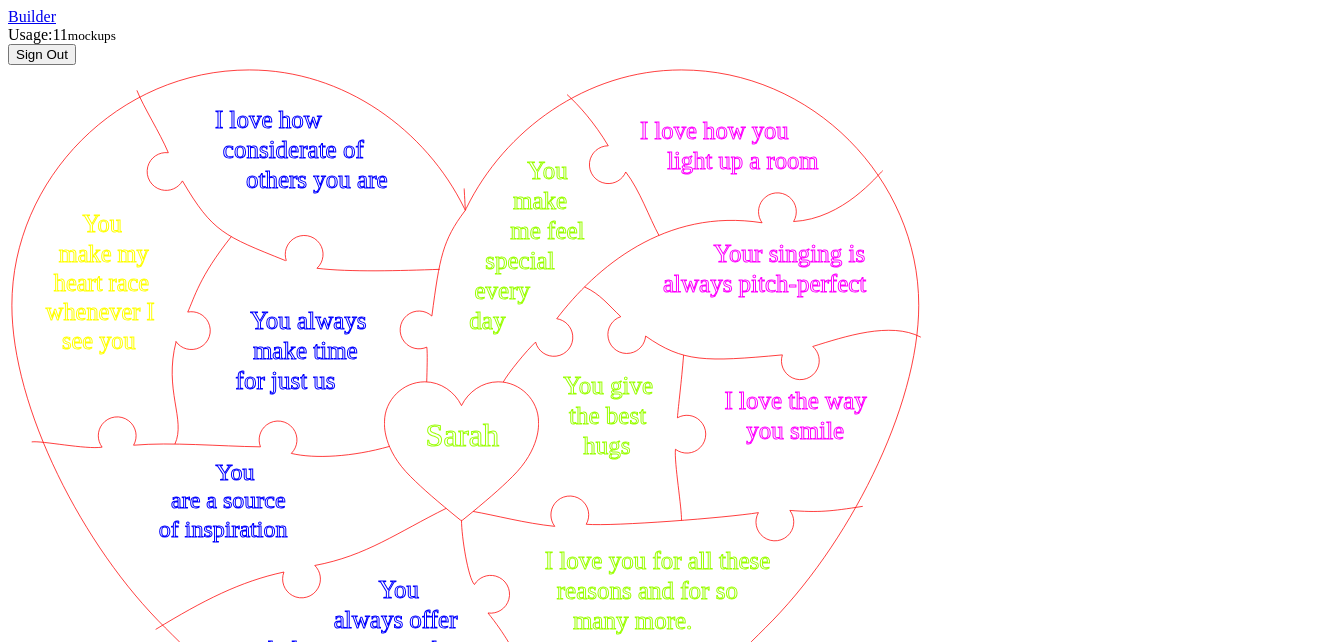 click on "Reset" at bounding box center [33, 1413] 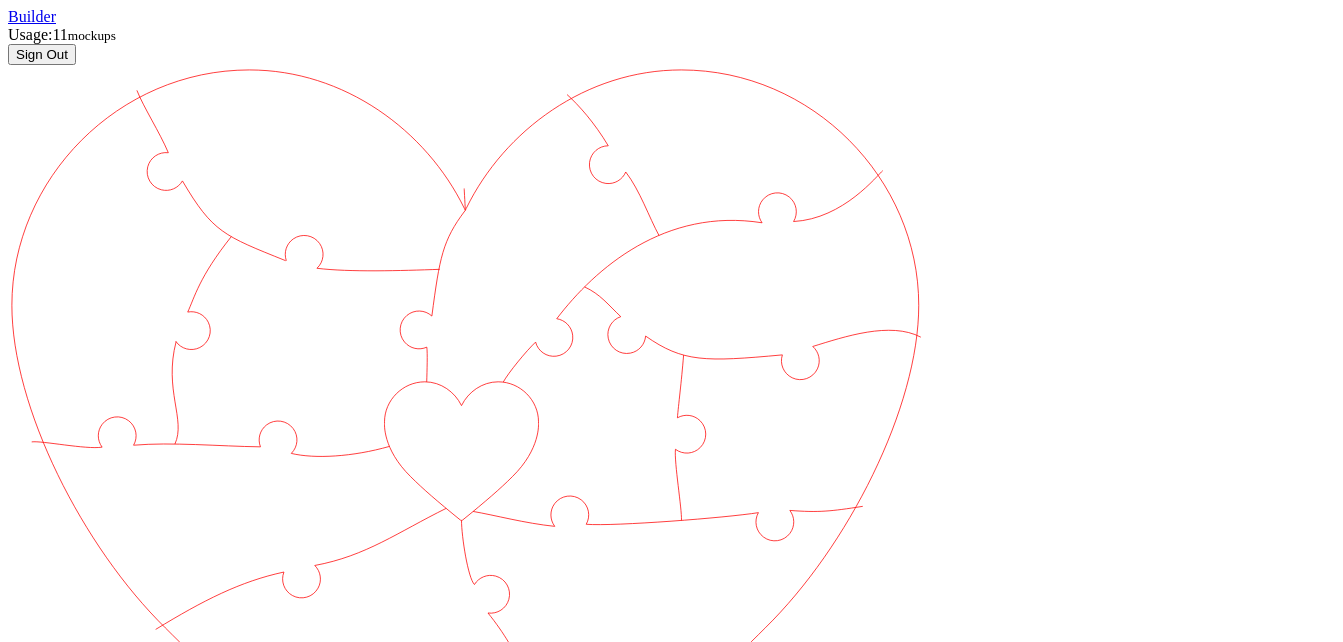 click on "♥ 12 ♥ 18 ♥ 28" at bounding box center (138, 1412) 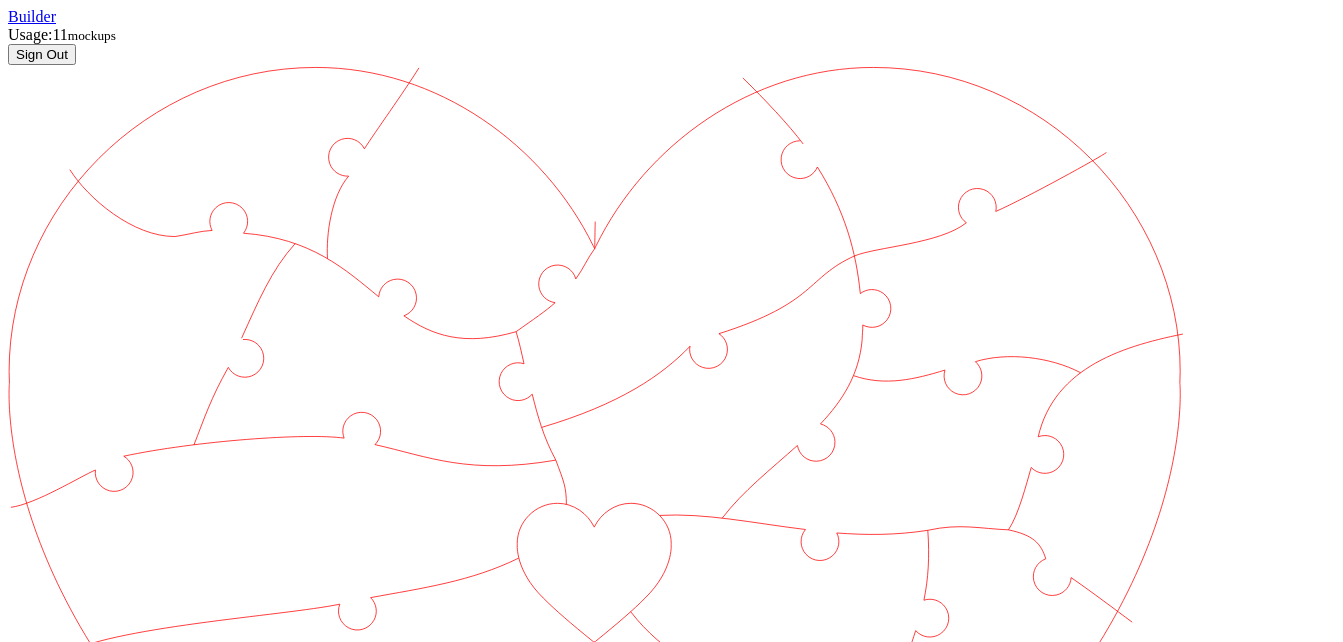 click on "Numbers" at bounding box center [96, 1744] 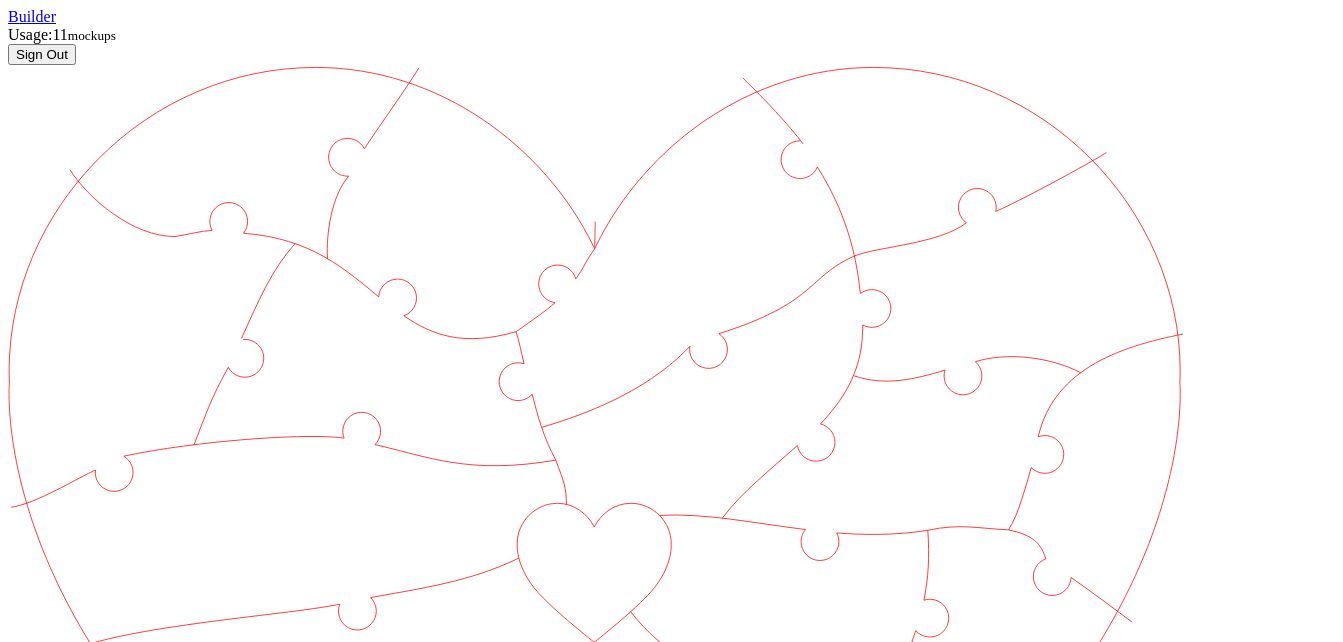paste on "2, 3, 6, 10, 11, 12, 17, 25, 30, 31, 34, 47, 50, 53, 55, 56, 57, 58" 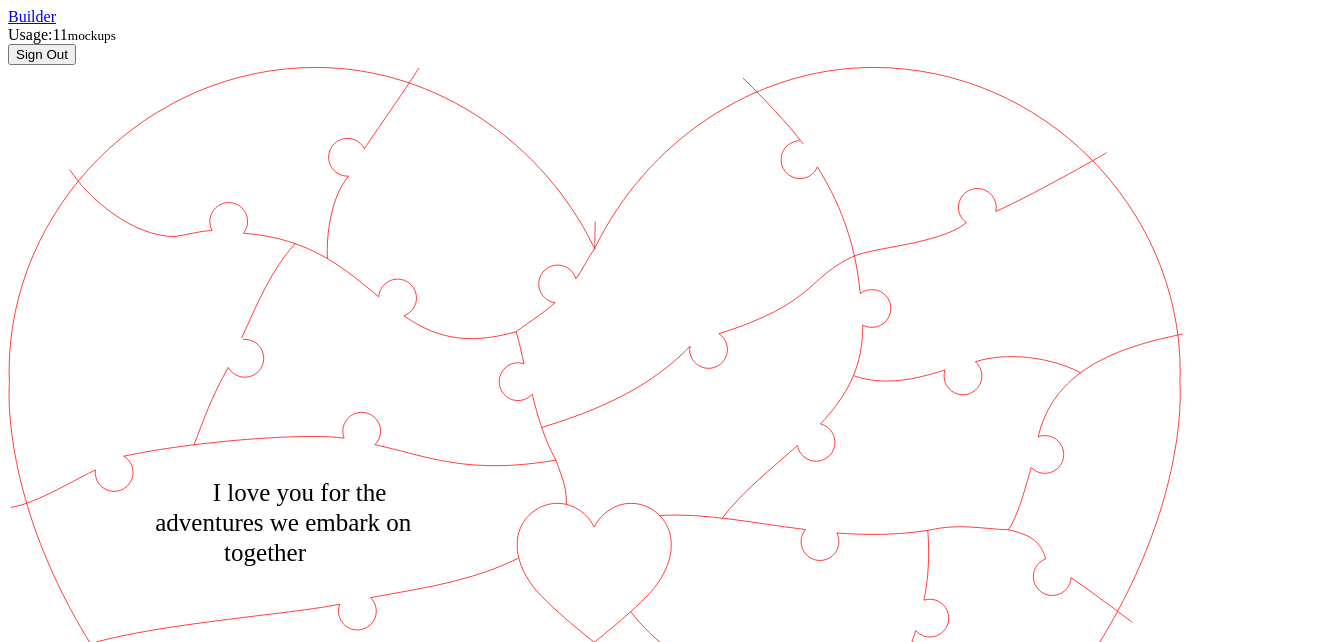scroll, scrollTop: 0, scrollLeft: 0, axis: both 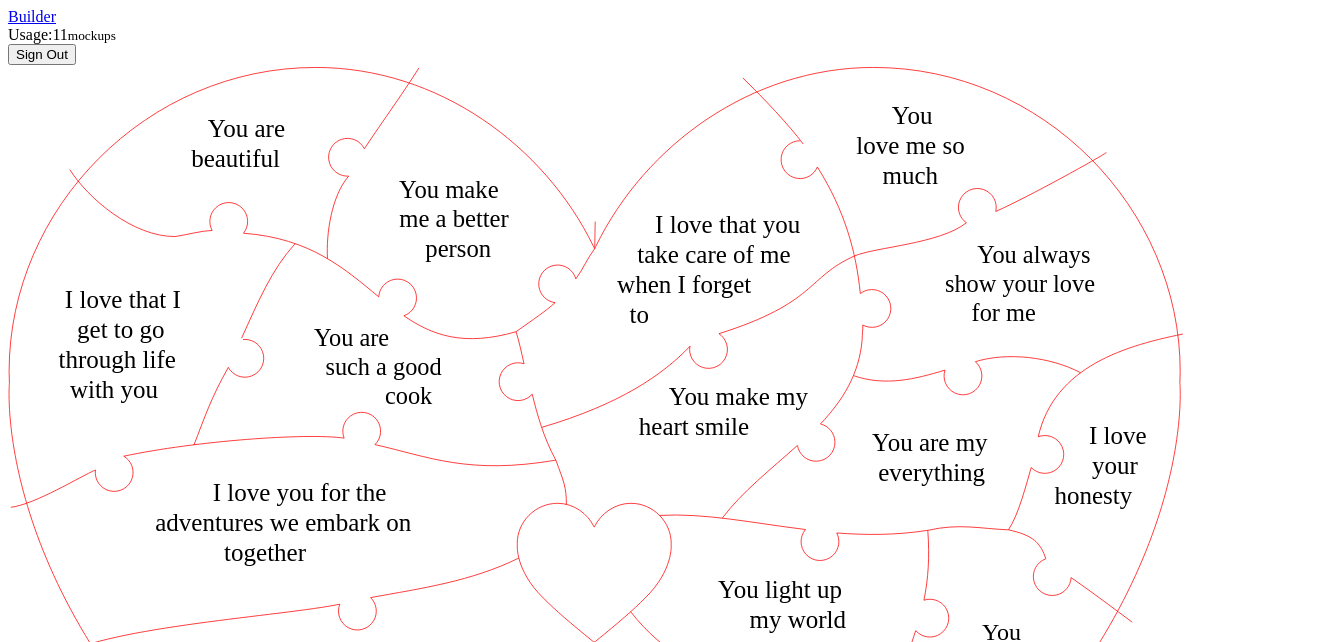 click on "Save reasons" at bounding box center (227, 1987) 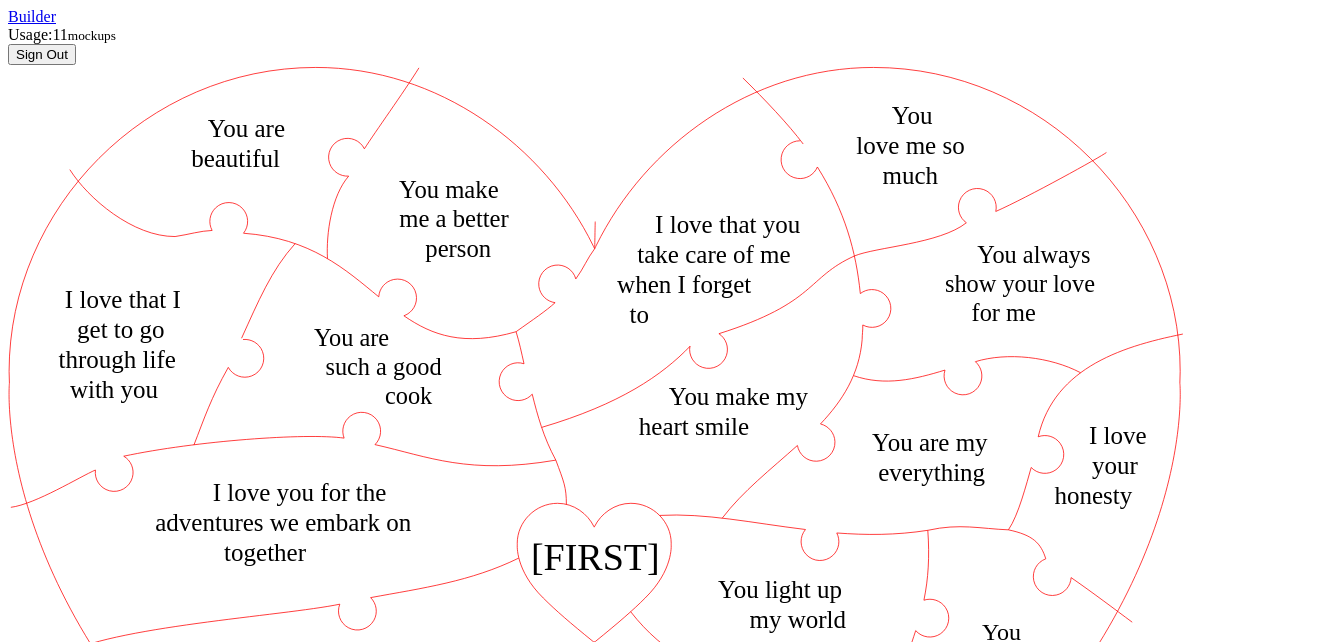 click at bounding box center [671, 1811] 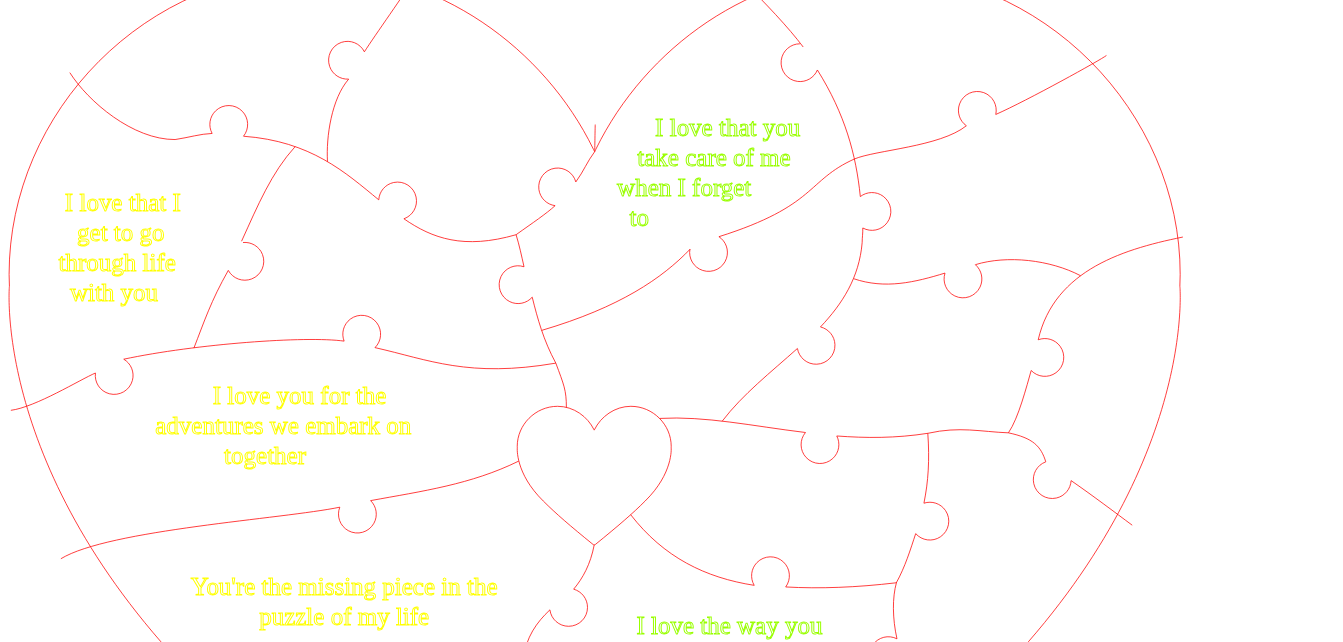 scroll, scrollTop: 100, scrollLeft: 0, axis: vertical 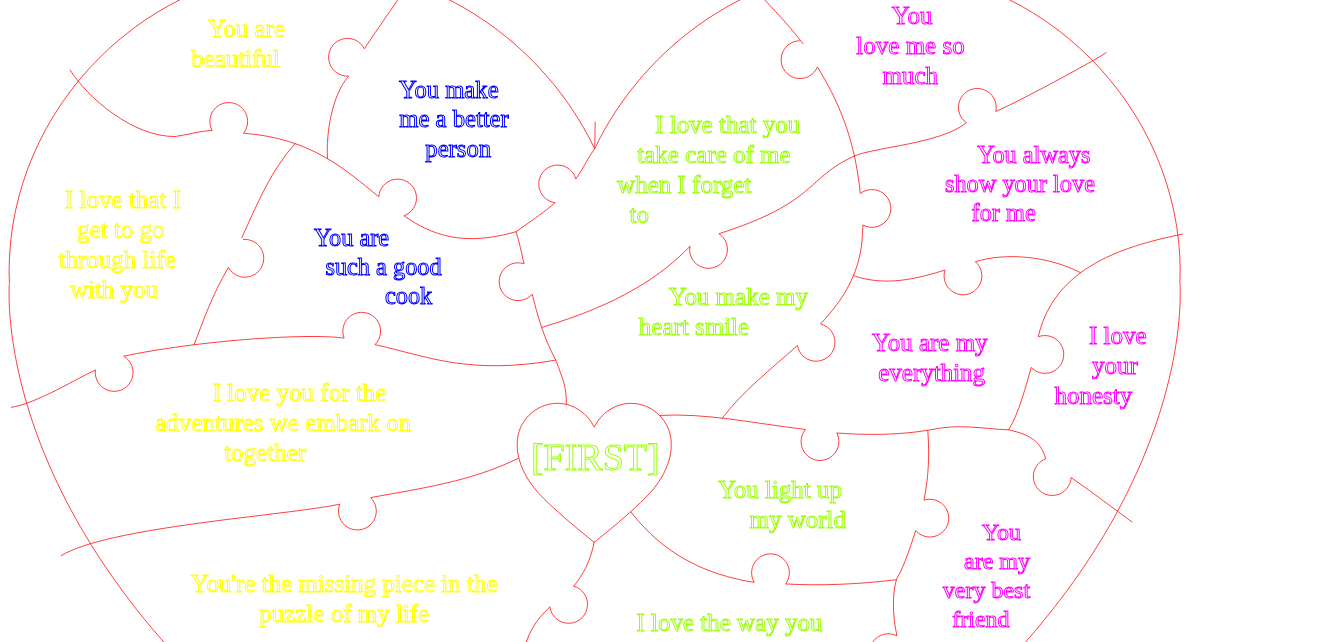click on "Download" at bounding box center (45, 1739) 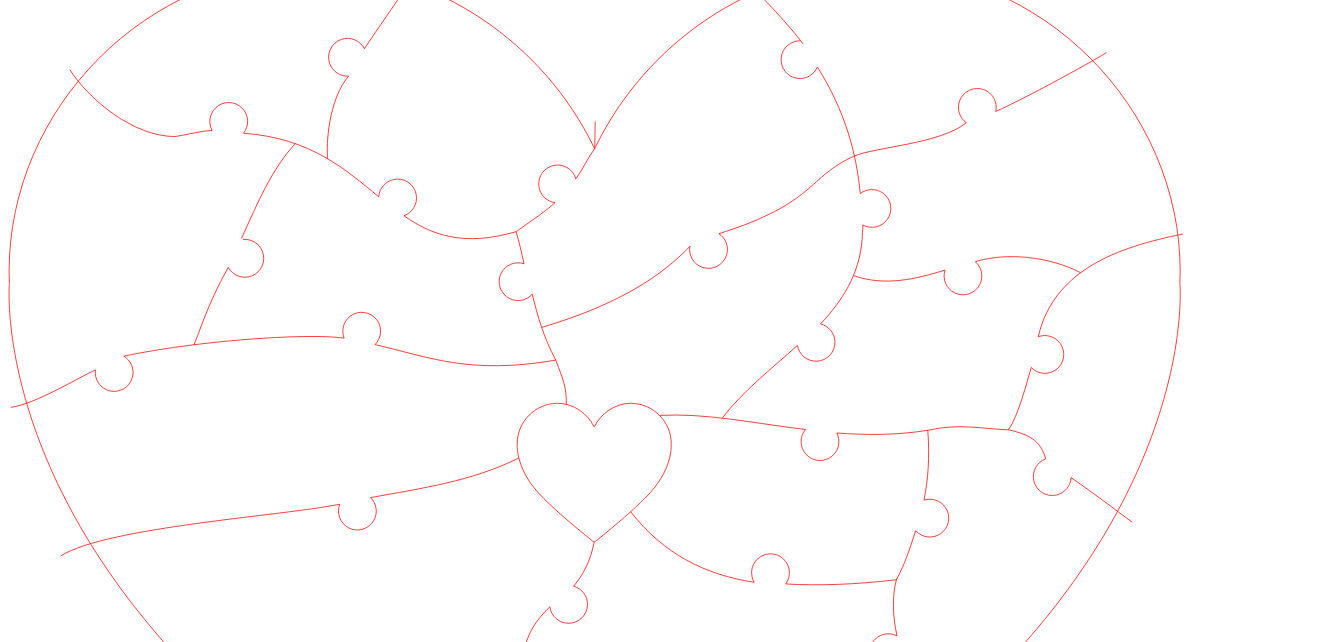 scroll, scrollTop: 0, scrollLeft: 0, axis: both 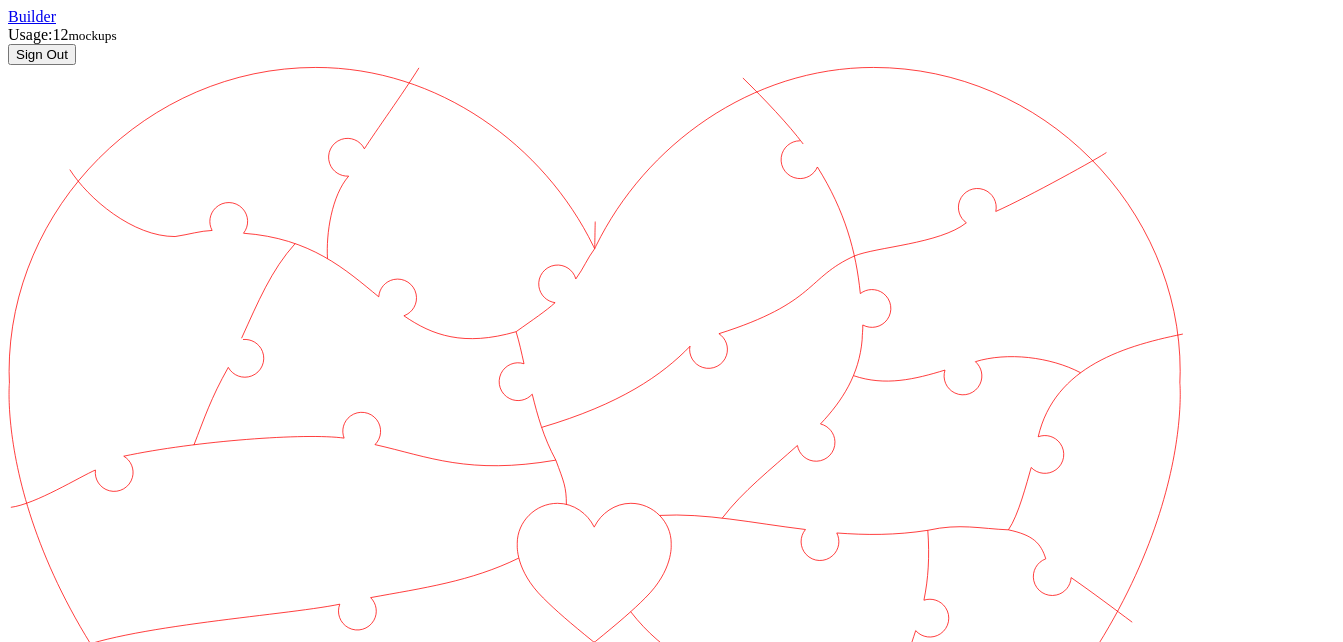 click on "♥ 12 ♥ 18 ♥ 28" at bounding box center [138, 1688] 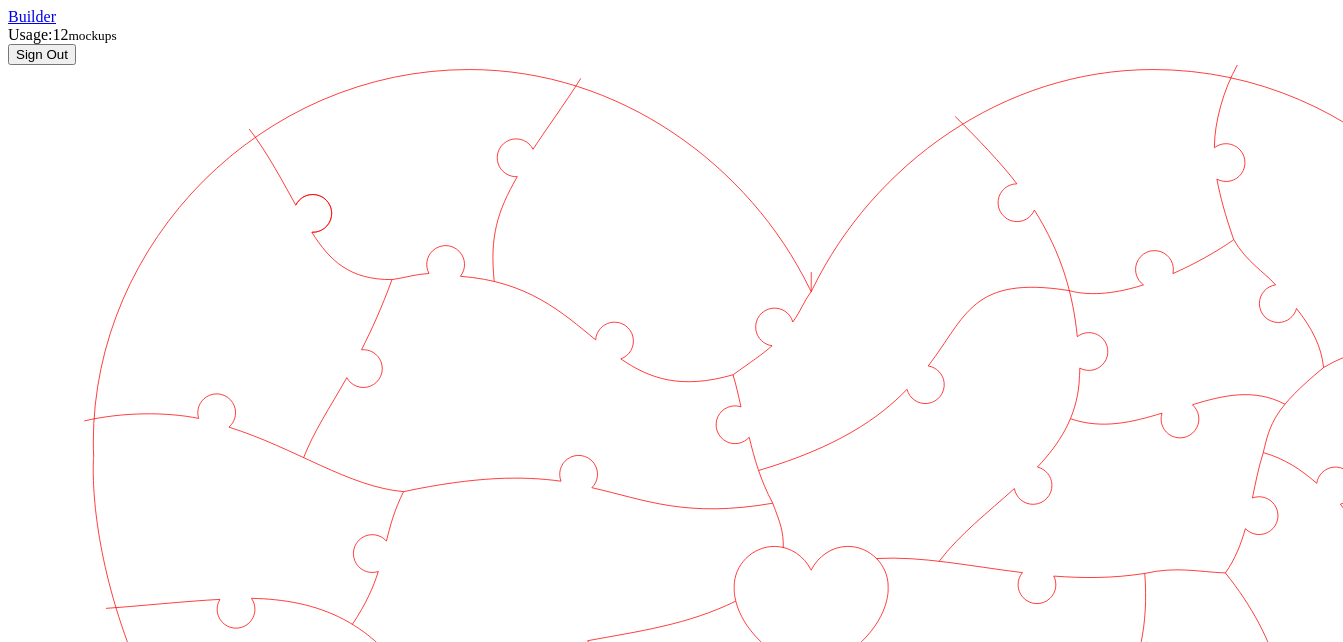 click on "Numbers" at bounding box center [96, 1910] 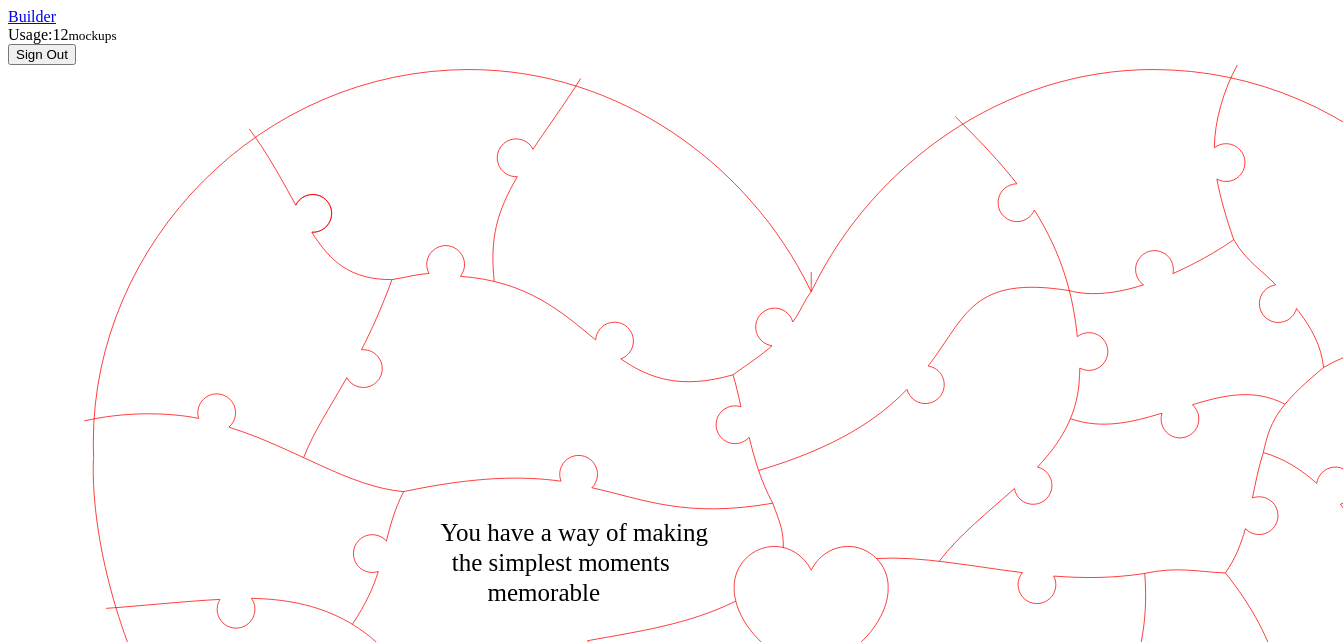 scroll, scrollTop: 0, scrollLeft: 0, axis: both 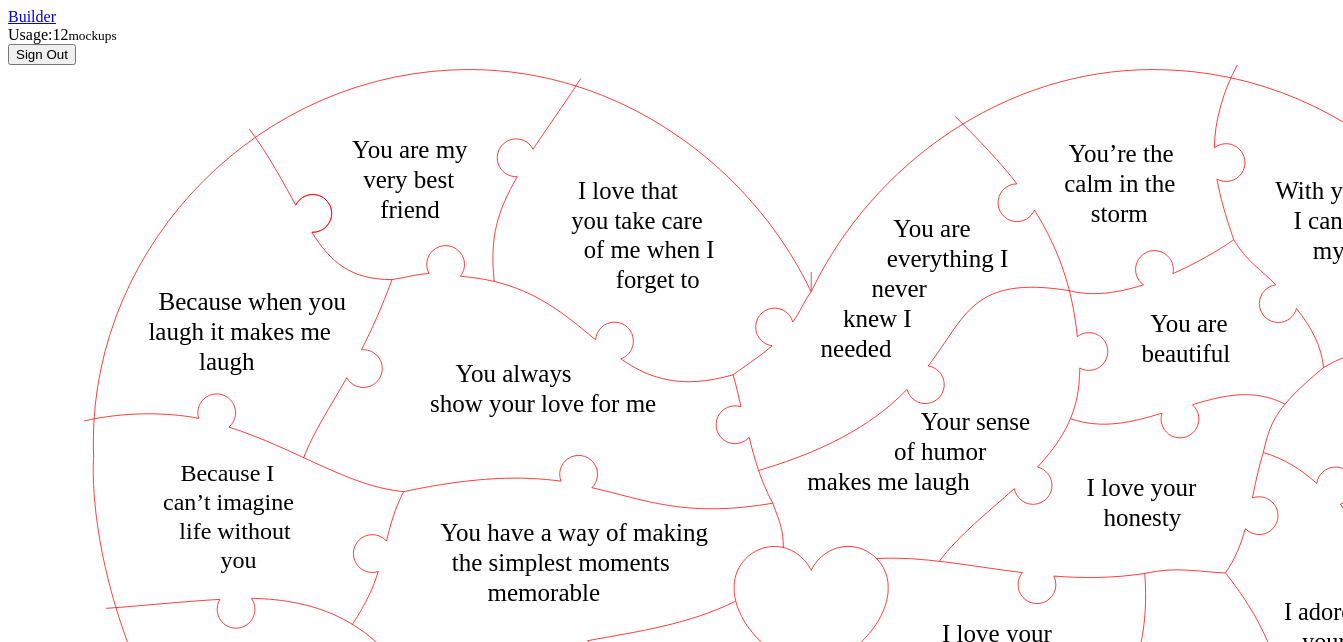 click on "Save reasons" at bounding box center (227, 2154) 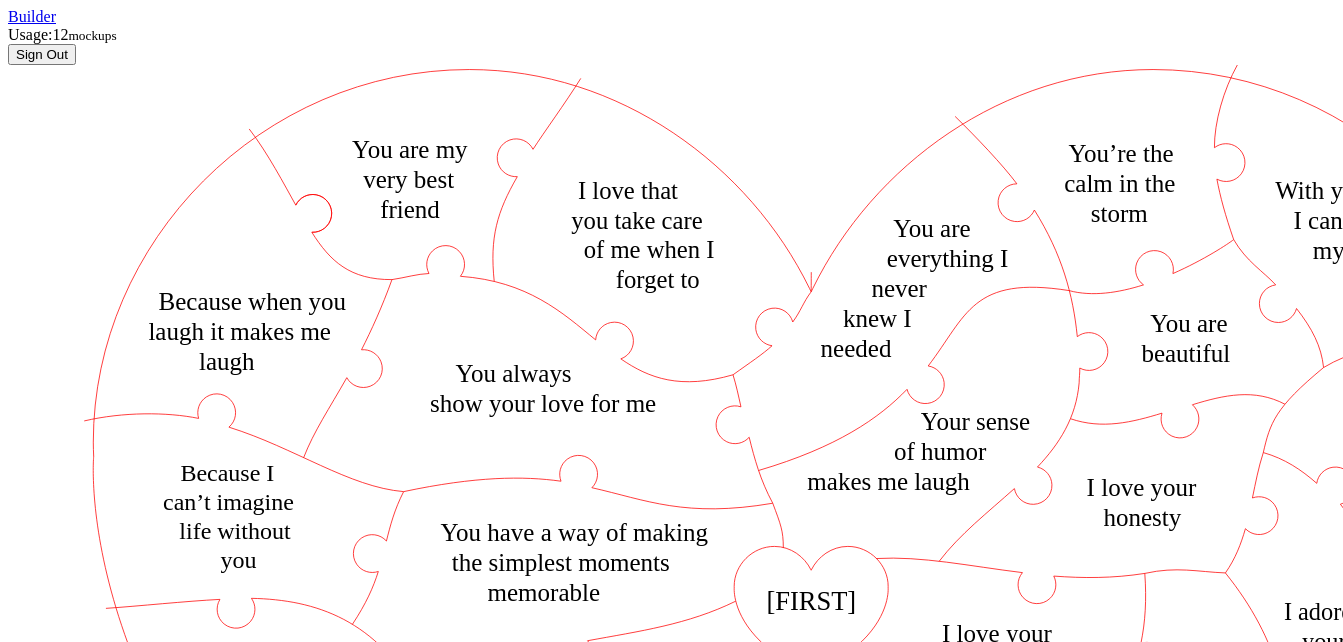 click at bounding box center (671, 1977) 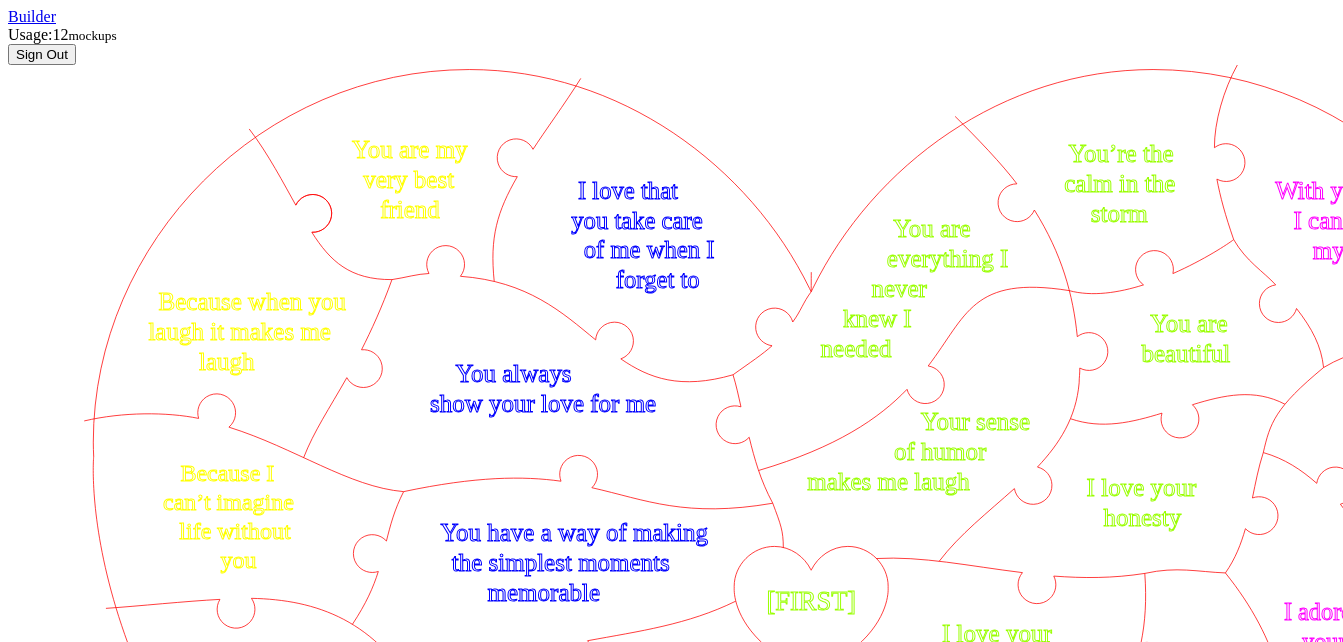 scroll, scrollTop: 100, scrollLeft: 0, axis: vertical 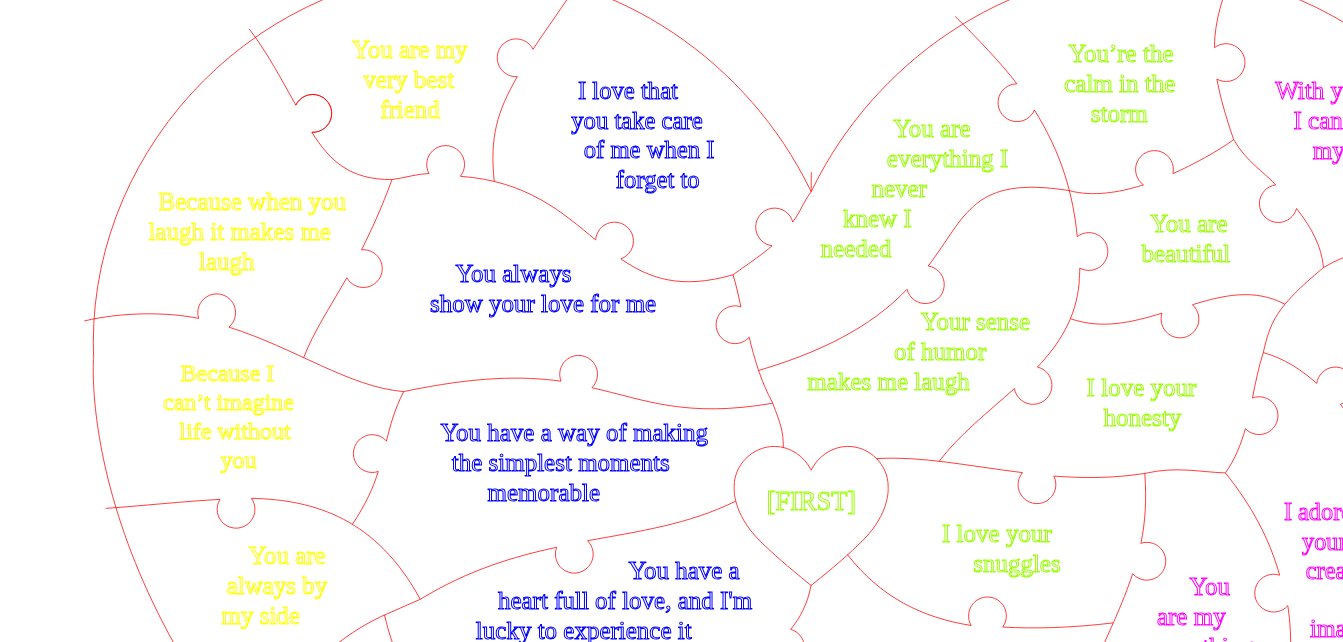 click on "Download" at bounding box center [45, 1905] 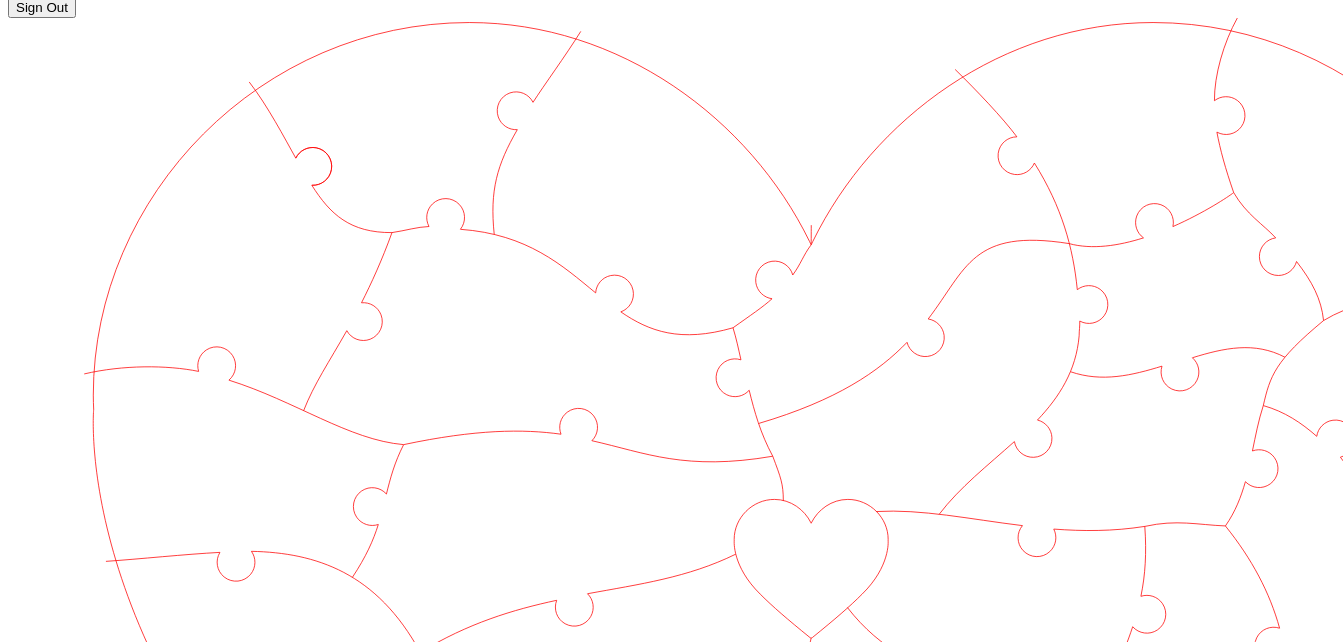 scroll, scrollTop: 0, scrollLeft: 0, axis: both 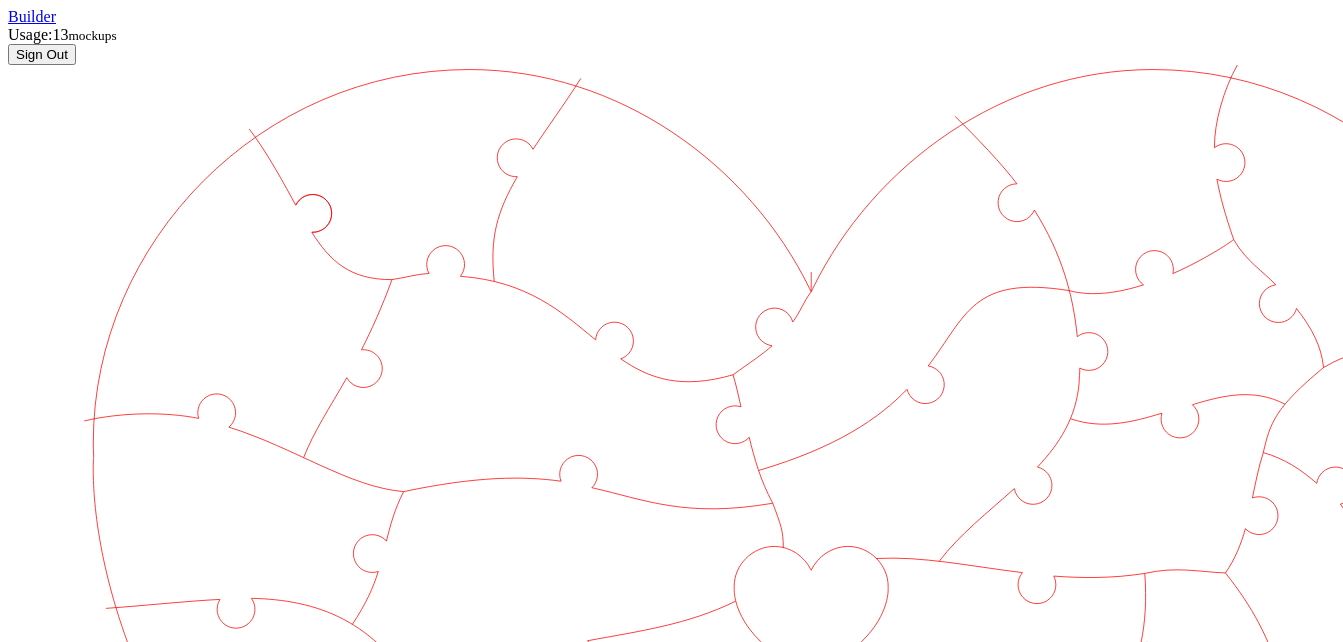 click on "♥ 12 ♥ 18 ♥ 28" at bounding box center (138, 1854) 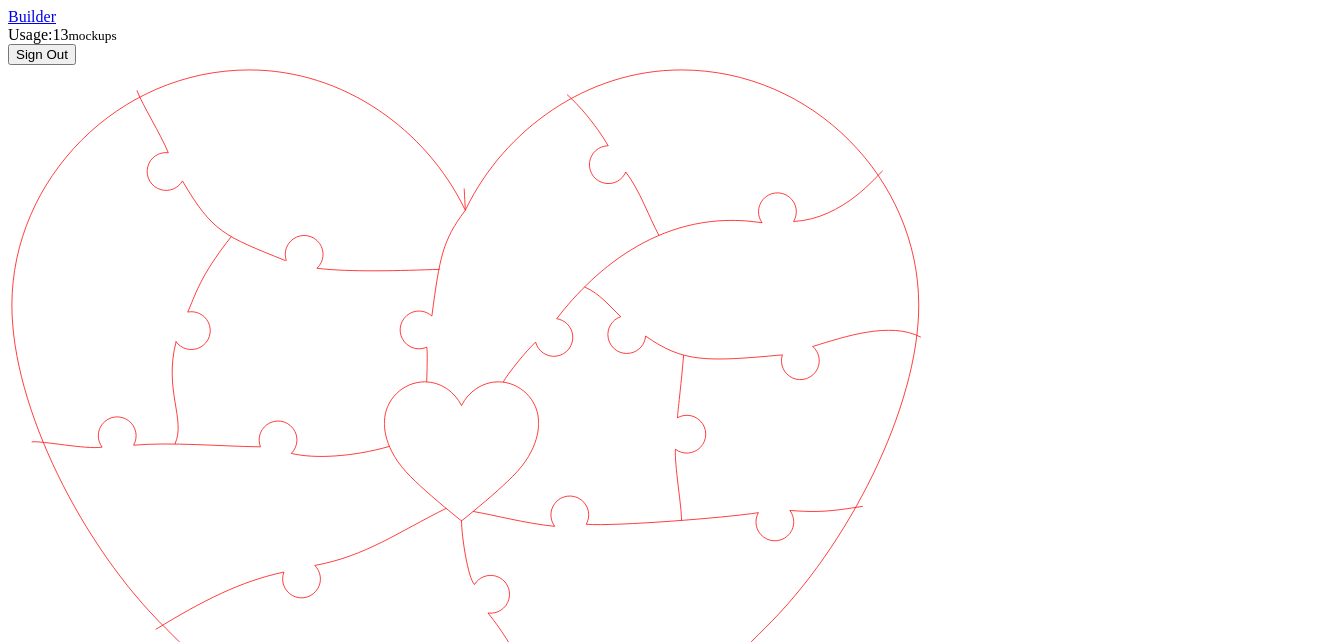 click on "Texts" at bounding box center [88, 1608] 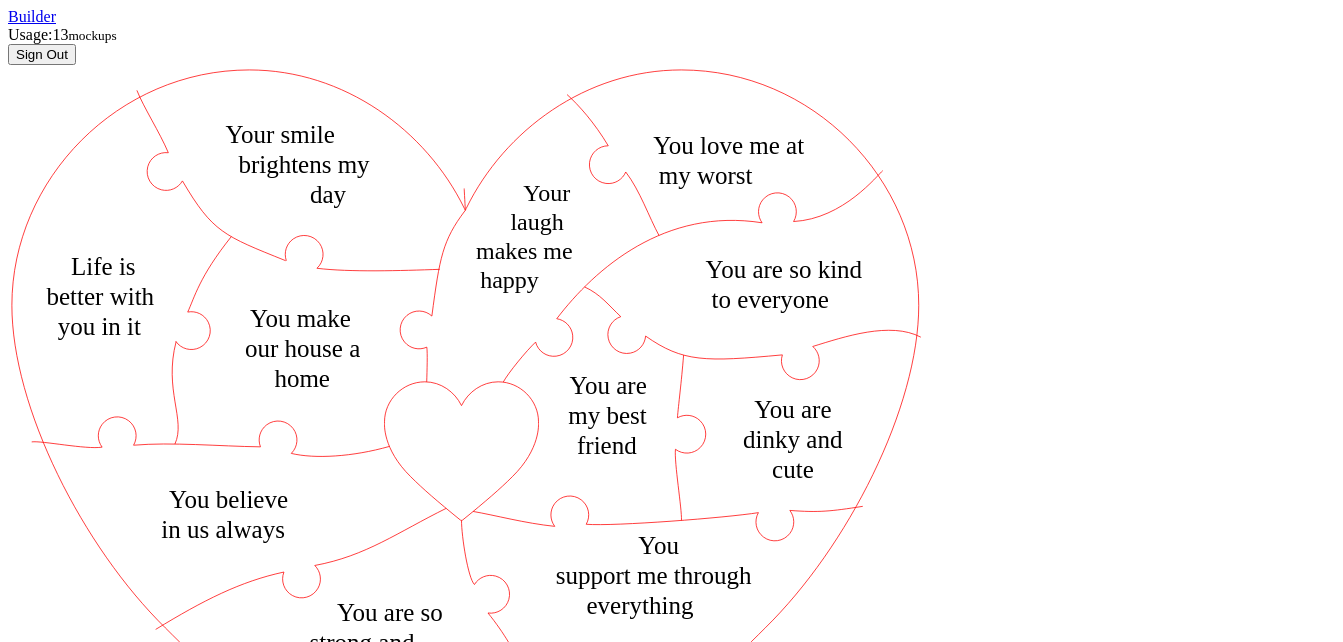 click on "Save reasons" at bounding box center (227, 1712) 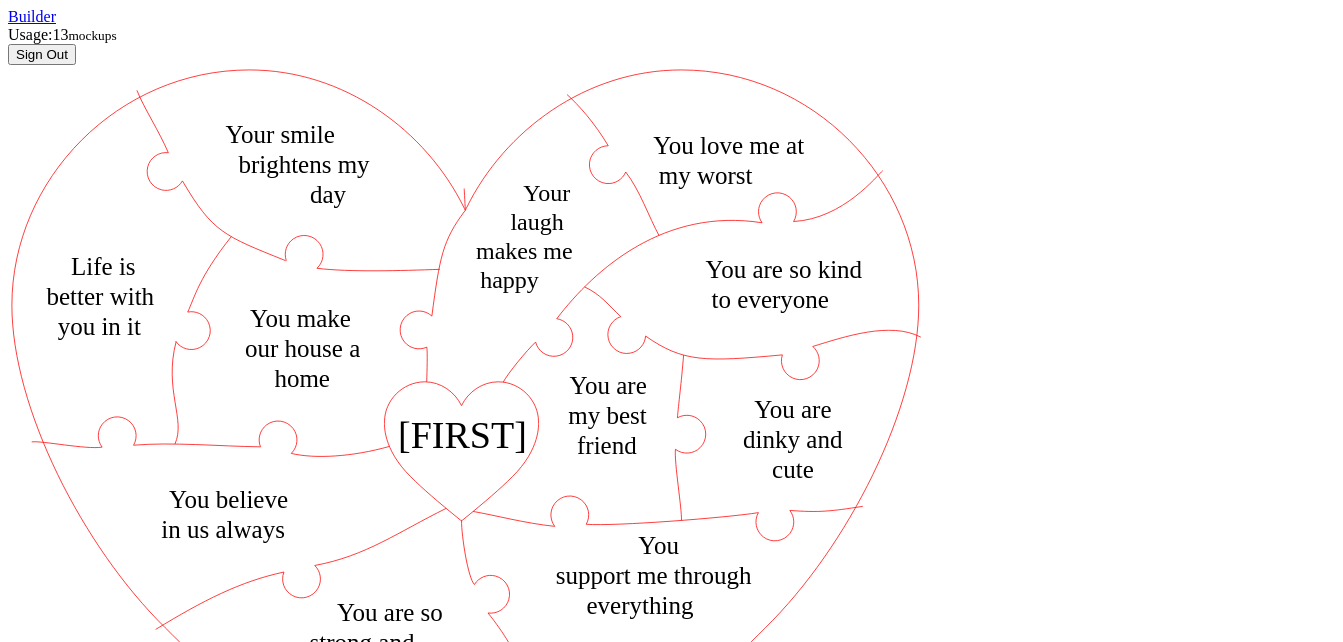 click at bounding box center (671, 1535) 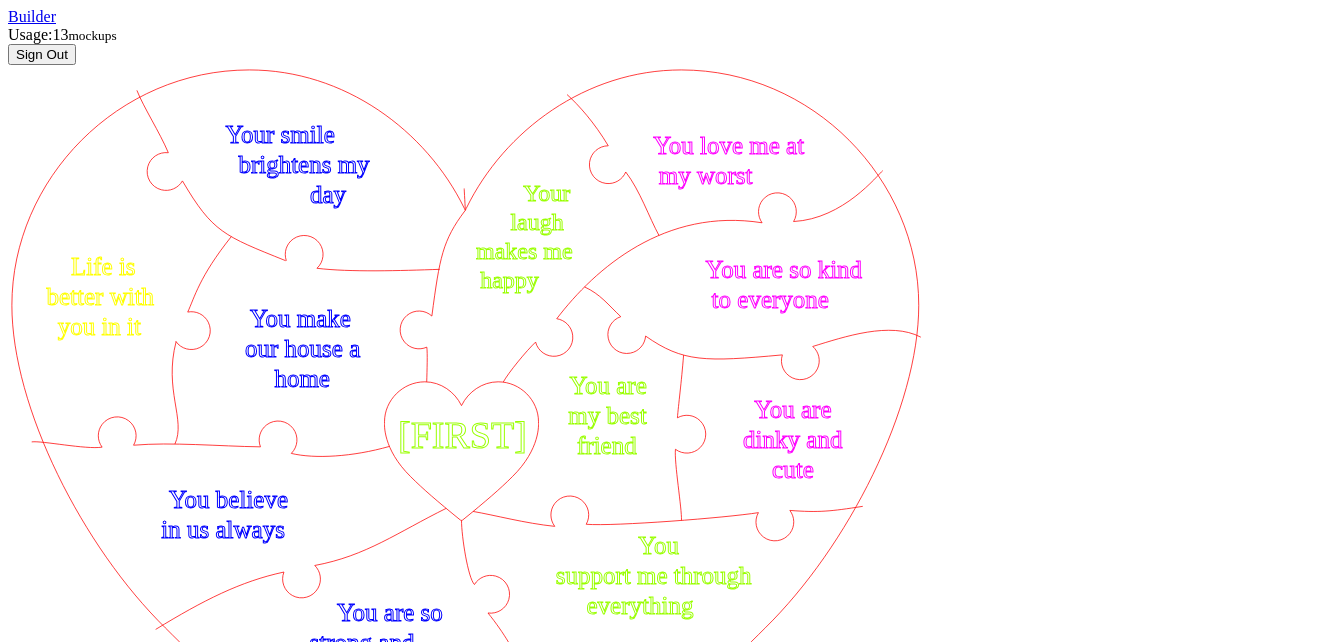 click on "Download" at bounding box center (45, 1563) 